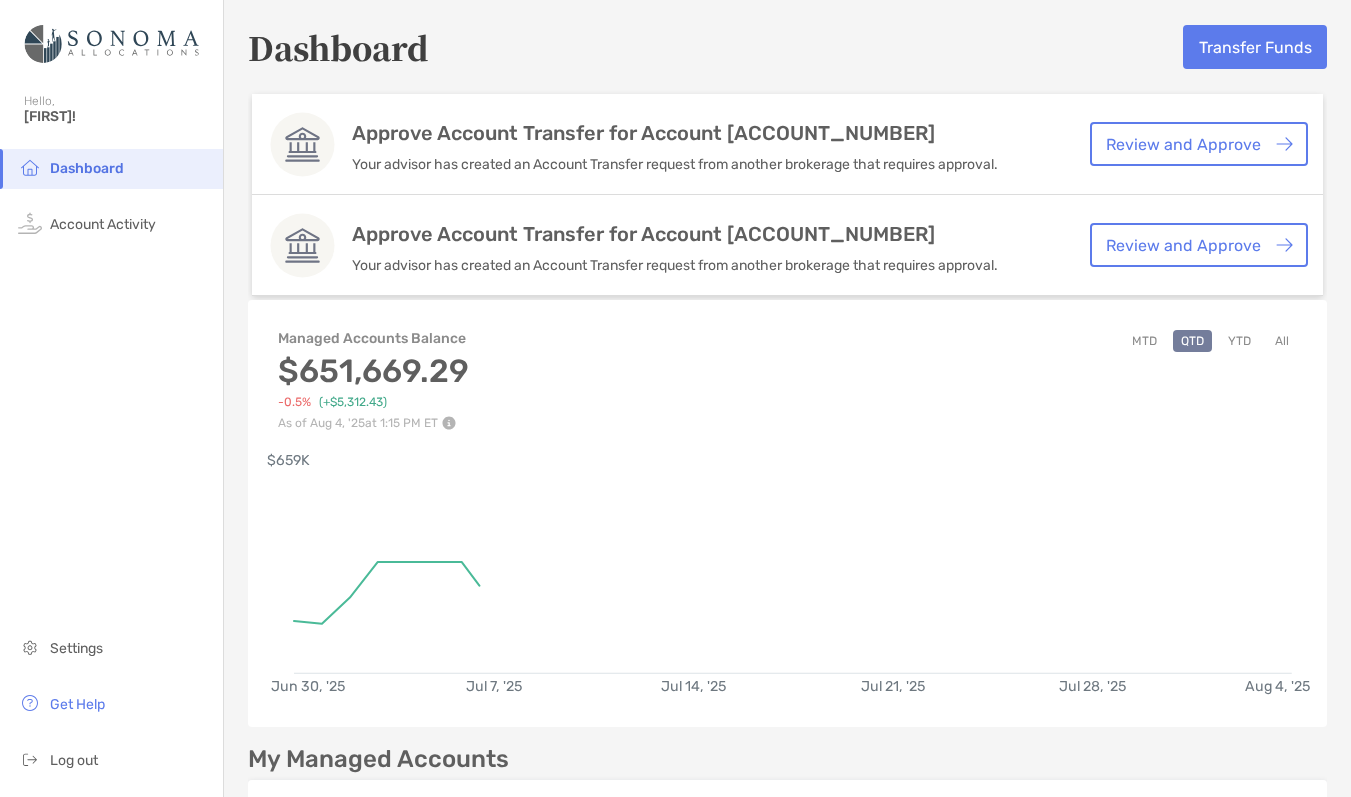 scroll, scrollTop: 0, scrollLeft: 0, axis: both 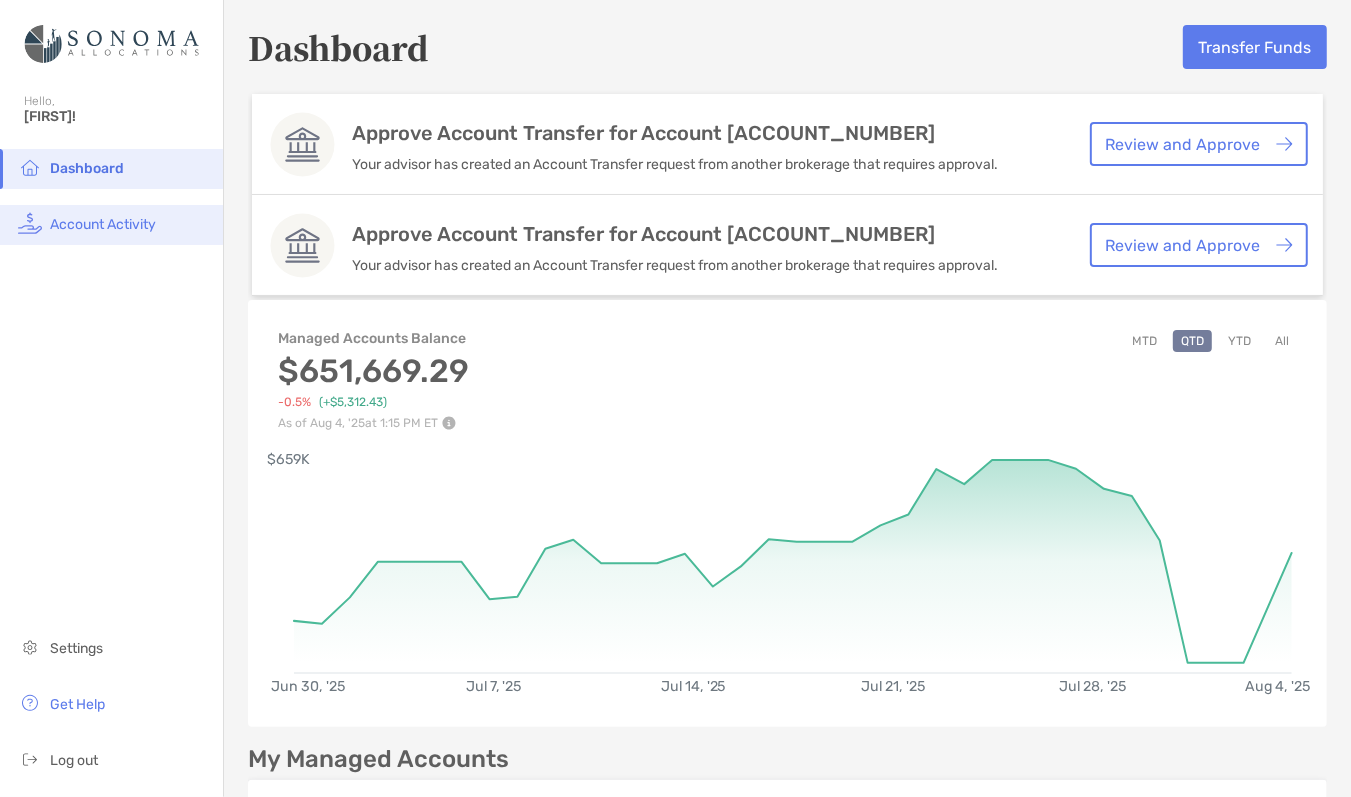 click on "Account Activity" at bounding box center [103, 224] 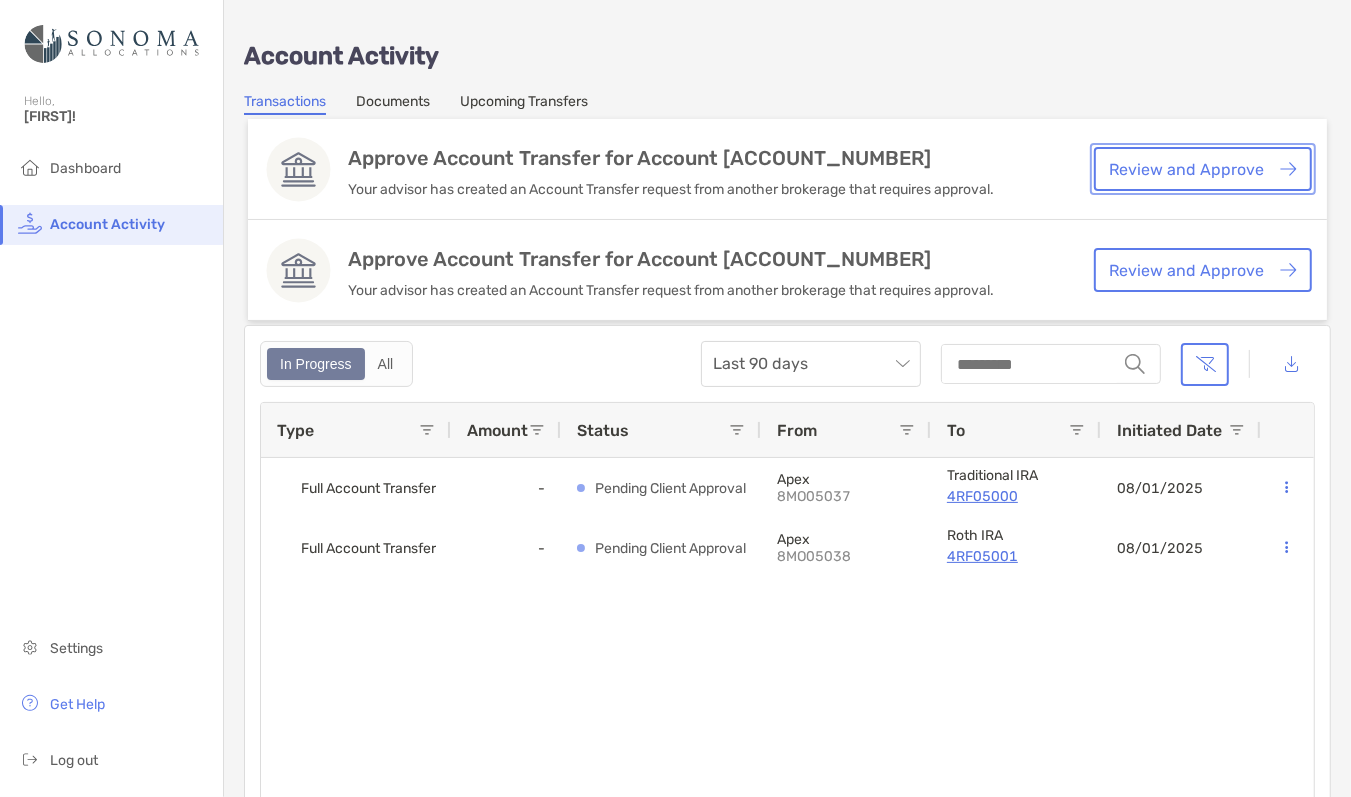 click on "Review and Approve" at bounding box center (1203, 169) 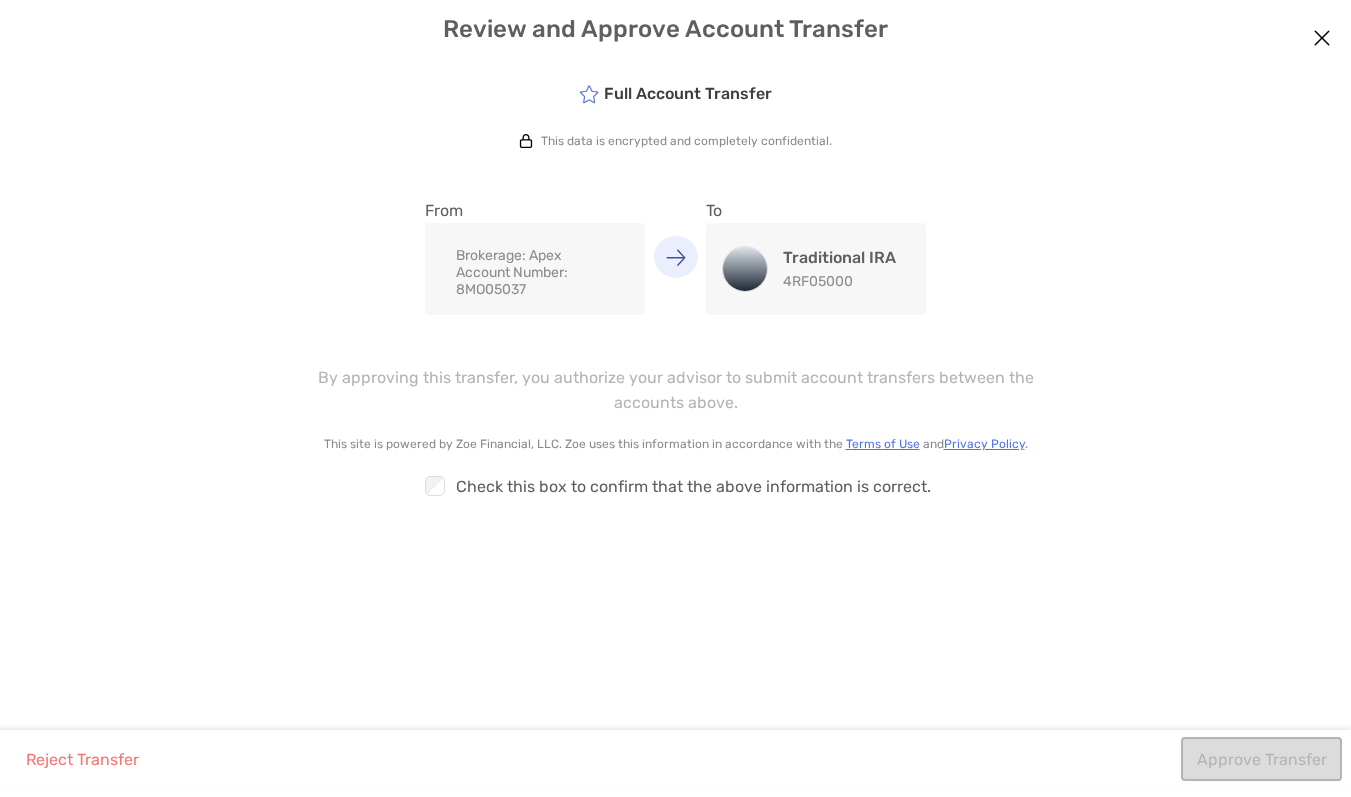 scroll, scrollTop: 0, scrollLeft: 0, axis: both 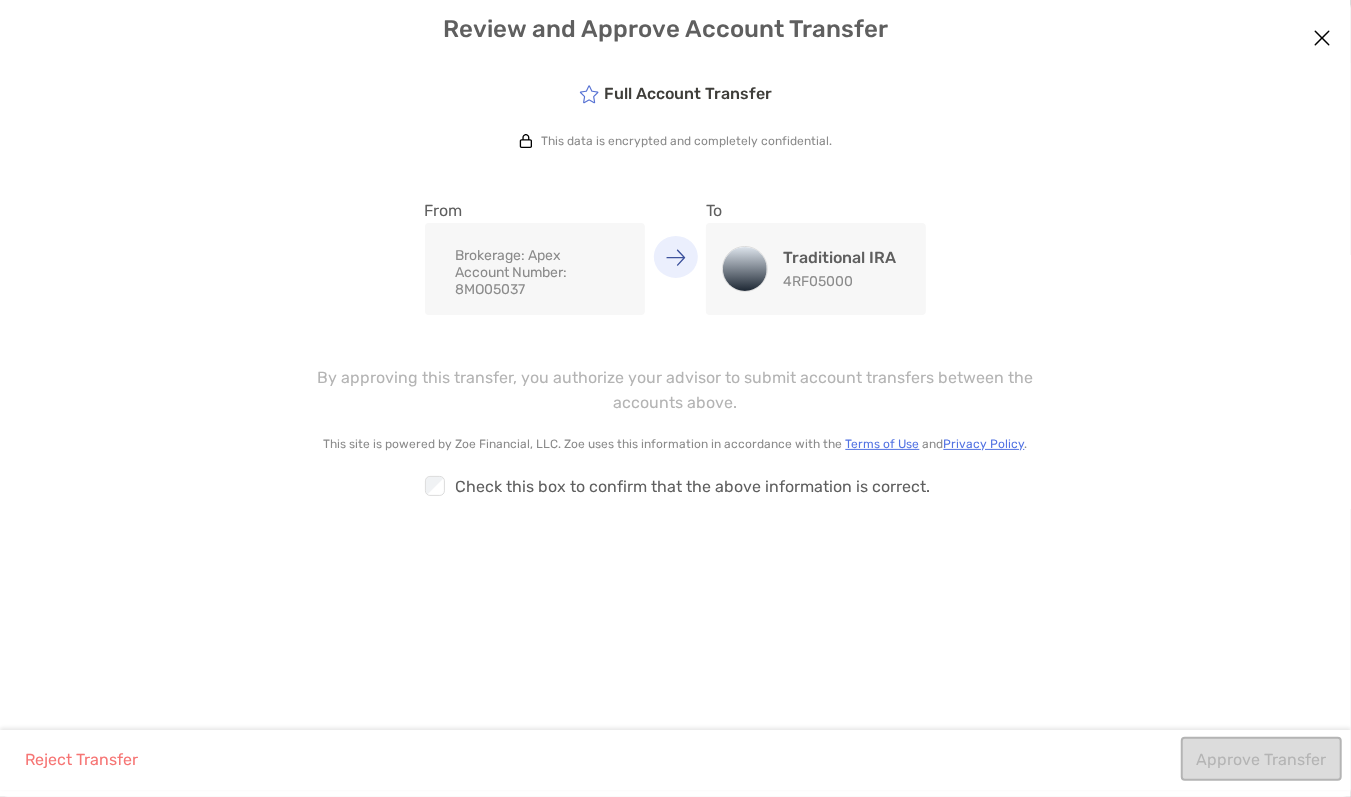 click on "Traditional IRA" at bounding box center [839, 257] 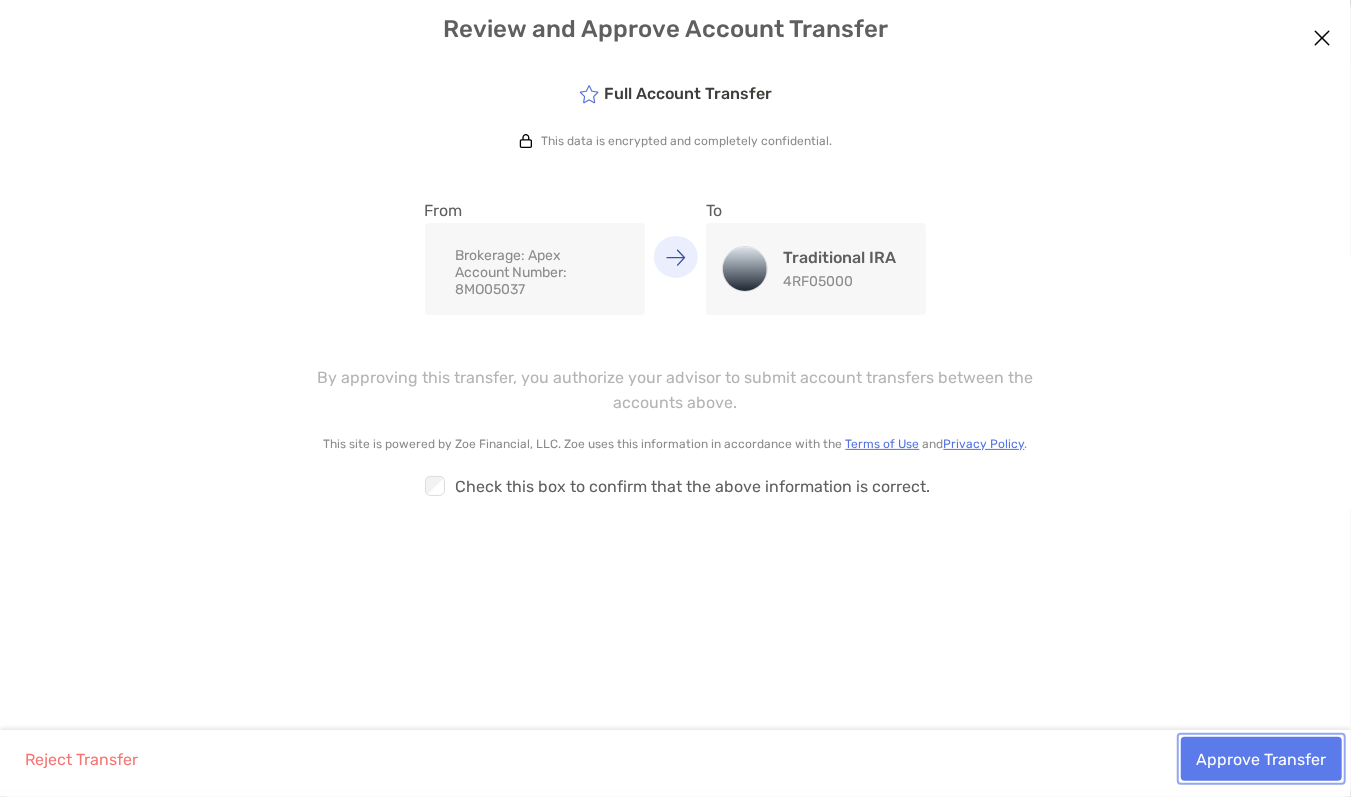click on "Approve Transfer" at bounding box center [1261, 759] 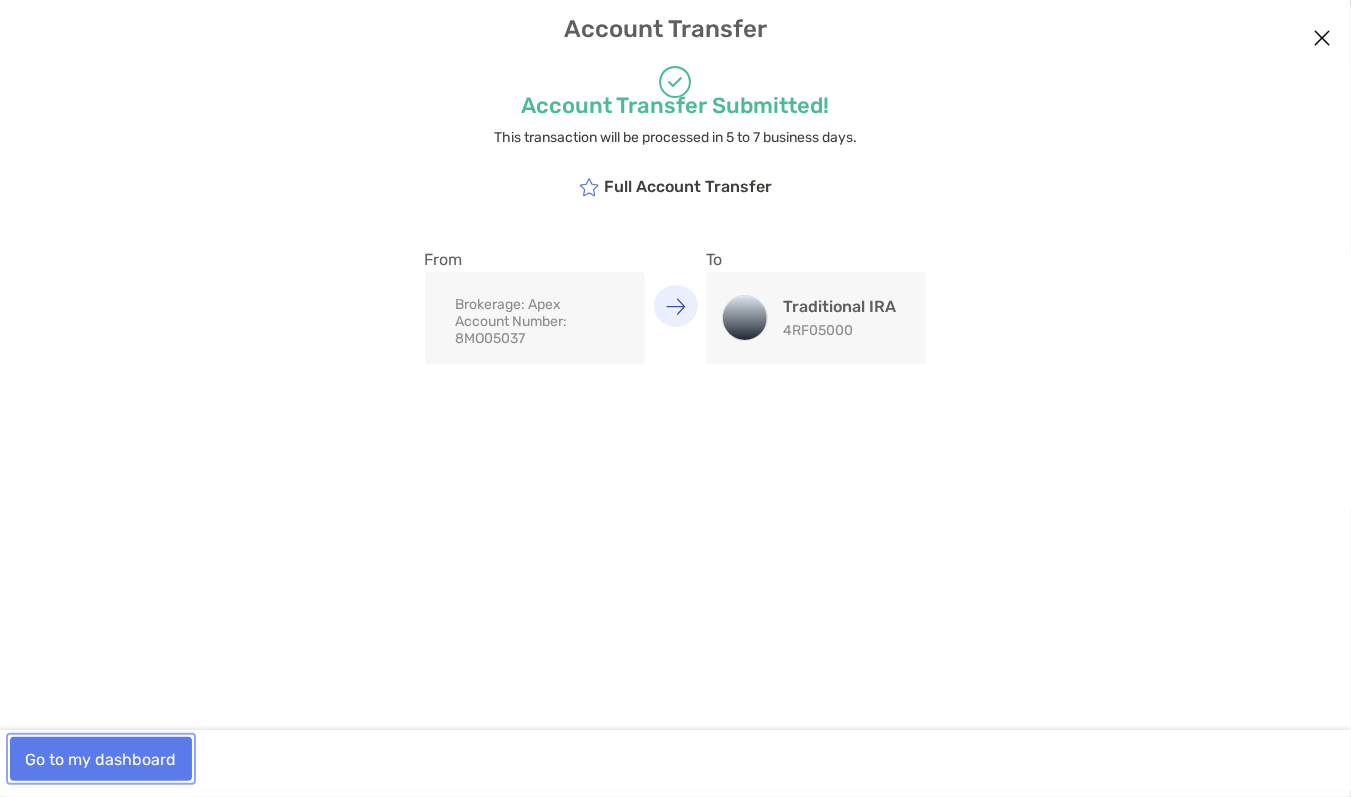 click on "Go to my dashboard" at bounding box center (101, 759) 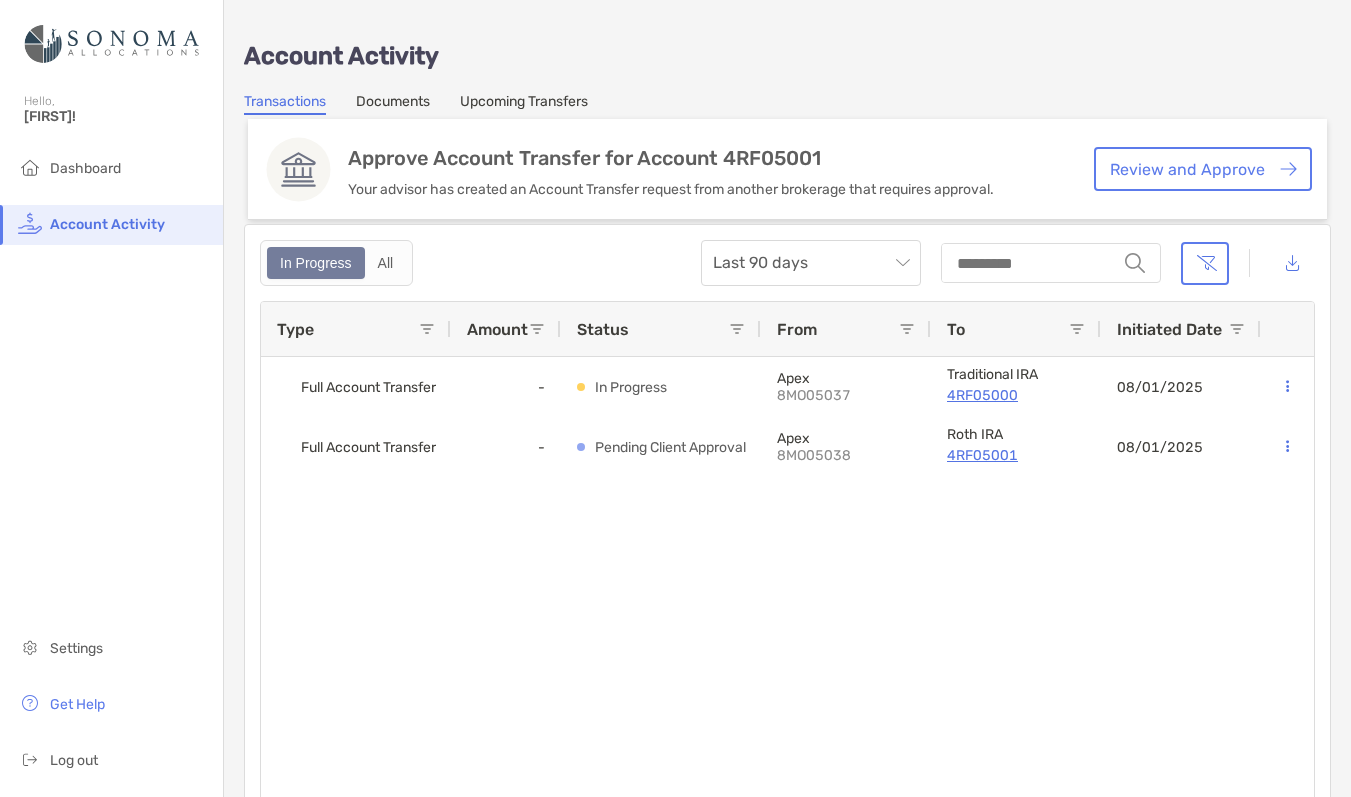 scroll, scrollTop: 0, scrollLeft: 0, axis: both 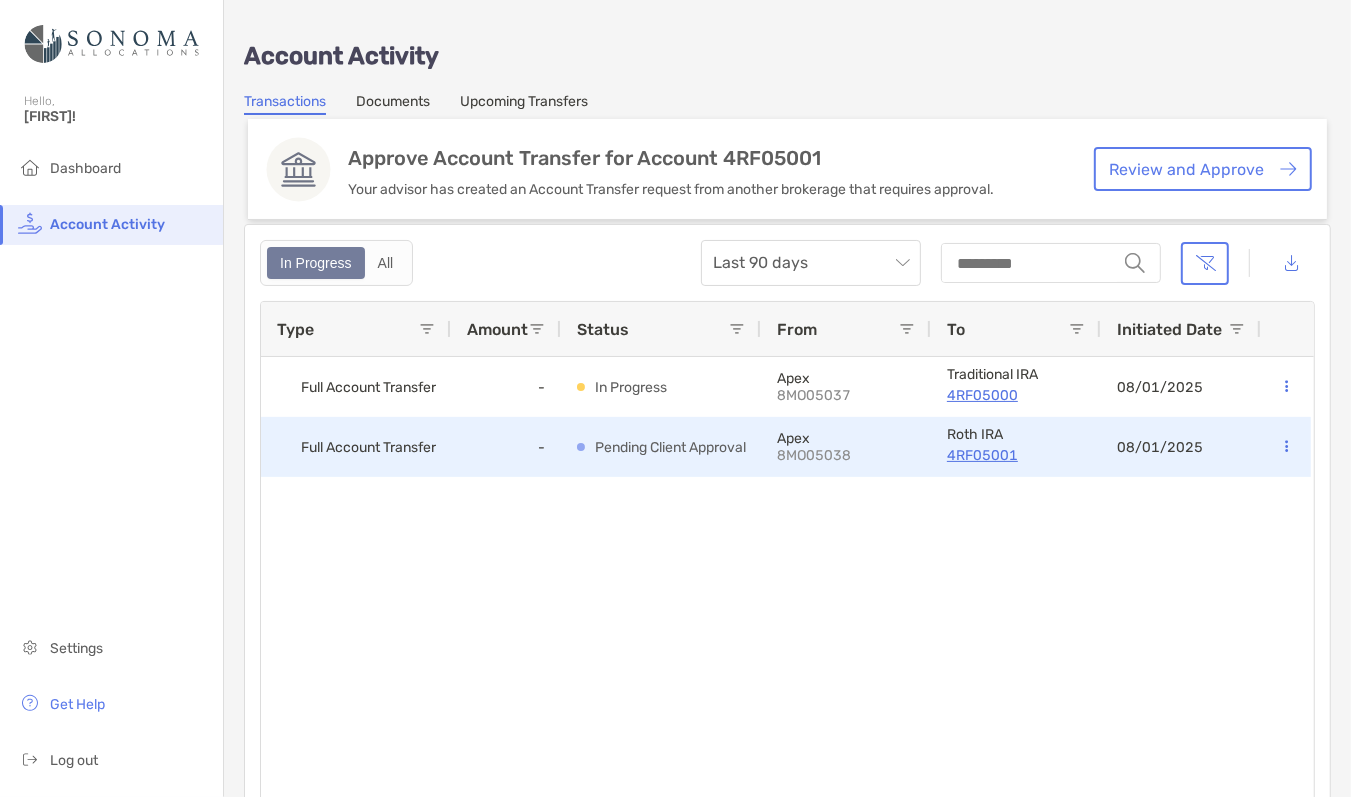 click on "Pending Client Approval" at bounding box center (670, 447) 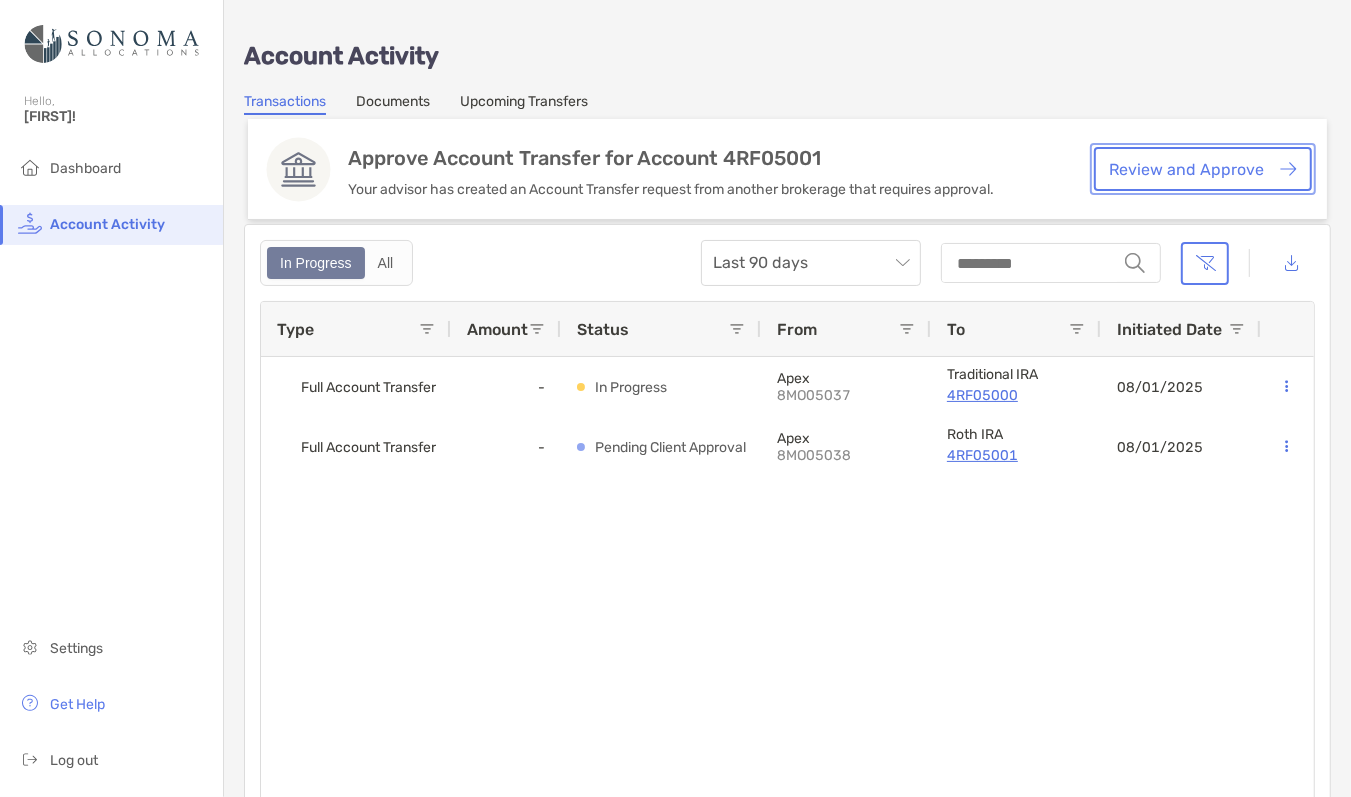 click on "Review and Approve" at bounding box center (1203, 169) 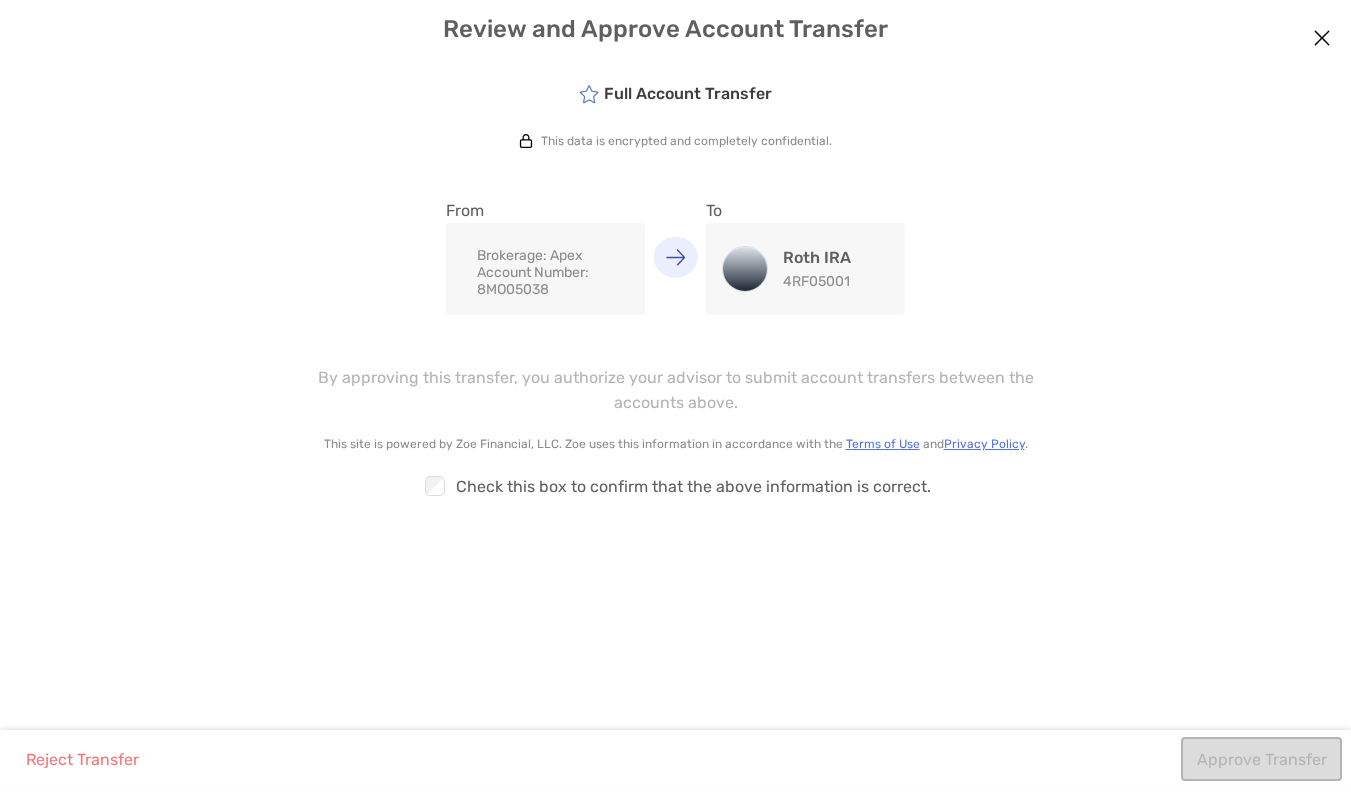 scroll, scrollTop: 0, scrollLeft: 0, axis: both 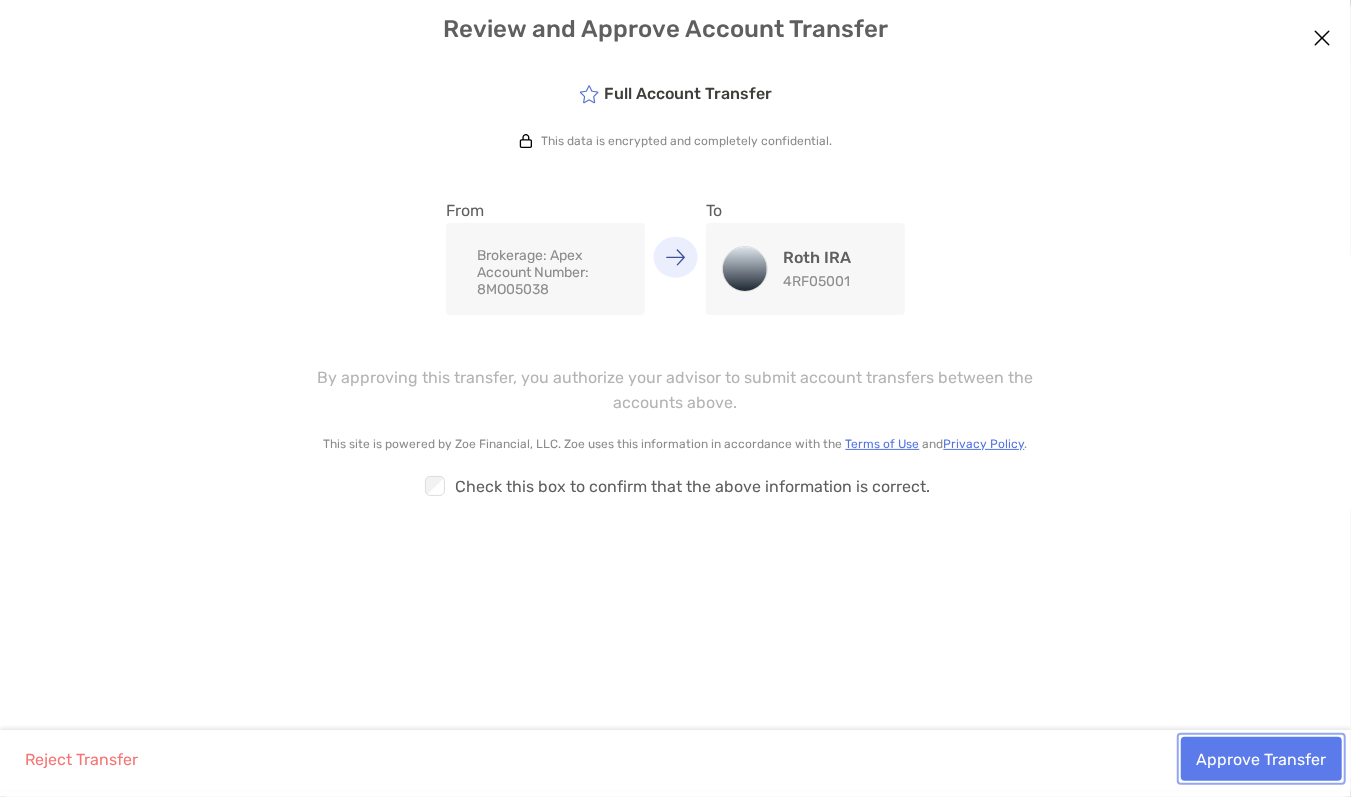click on "Approve Transfer" at bounding box center (1261, 759) 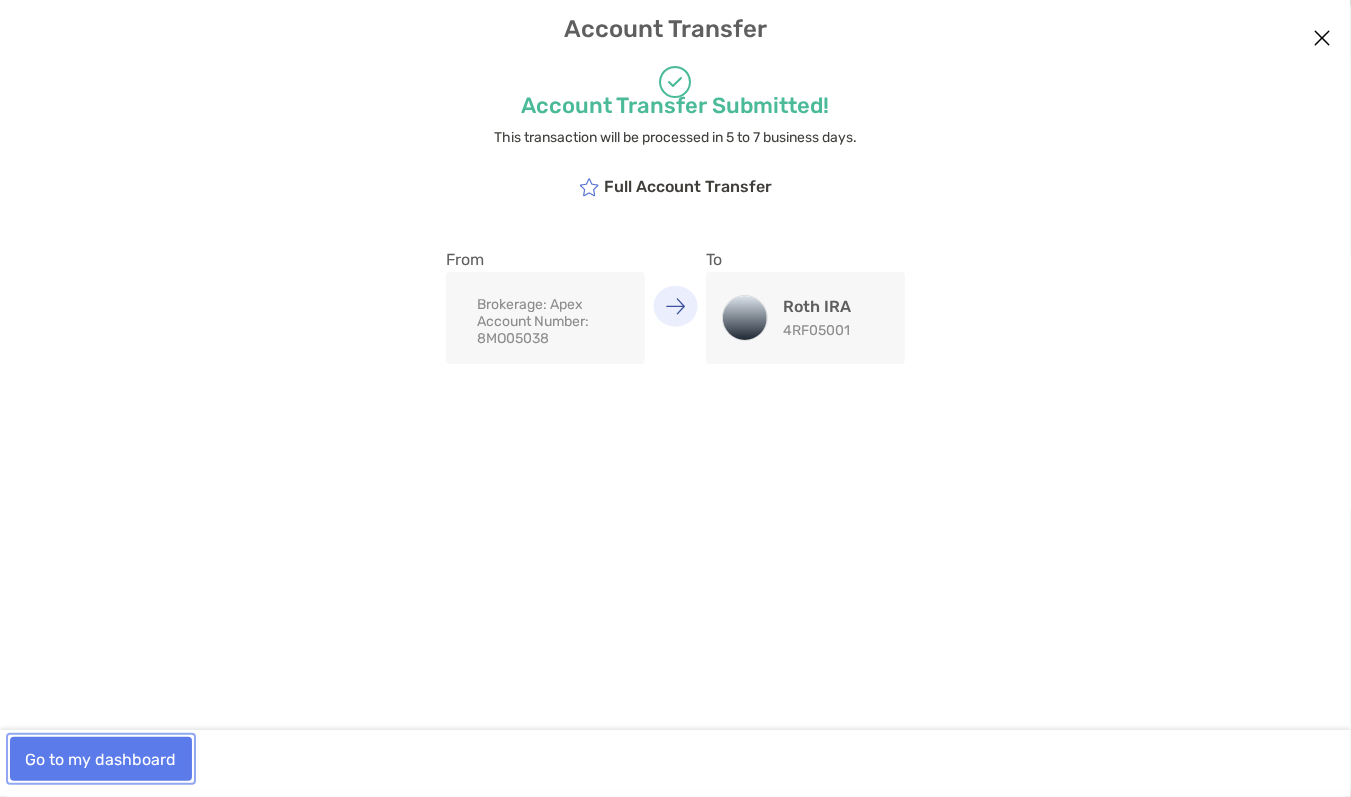 click on "Go to my dashboard" at bounding box center (101, 759) 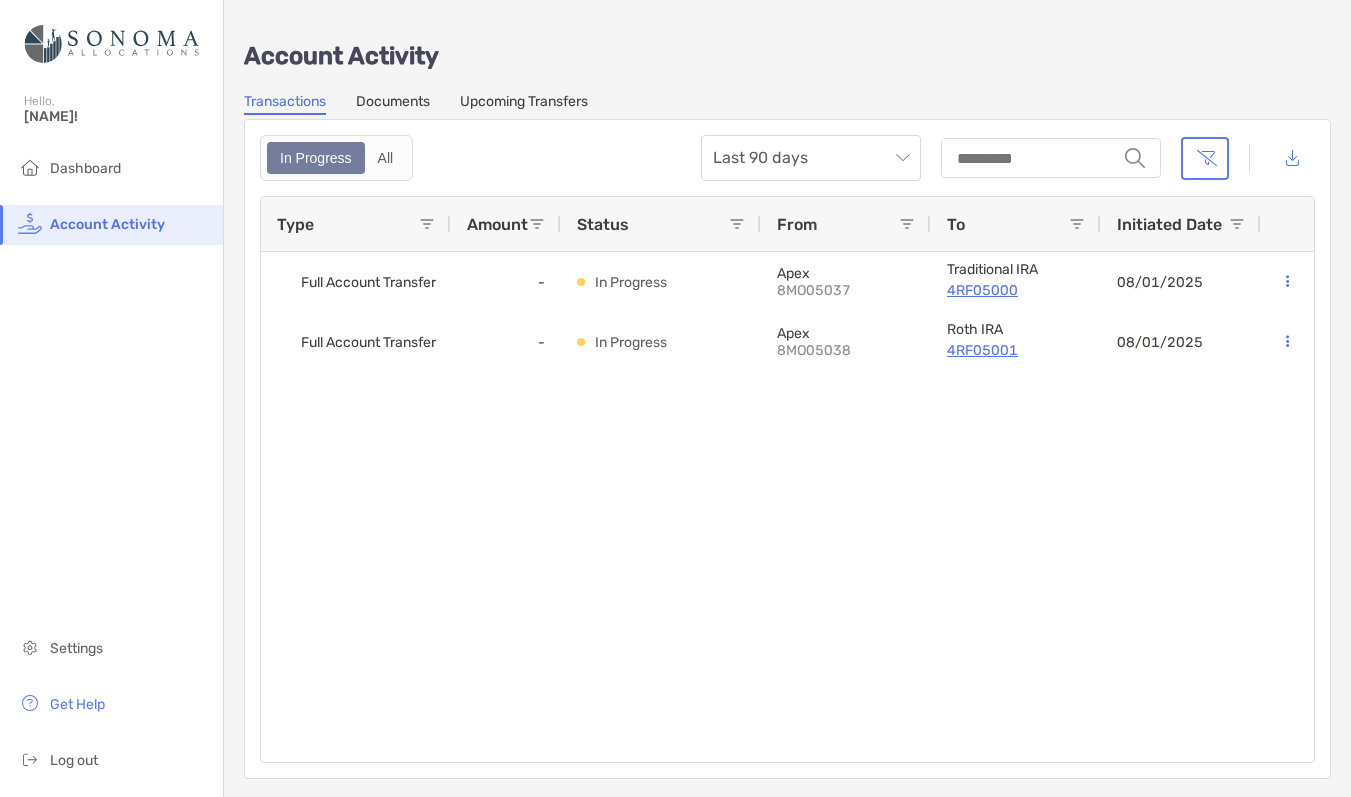 scroll, scrollTop: 0, scrollLeft: 0, axis: both 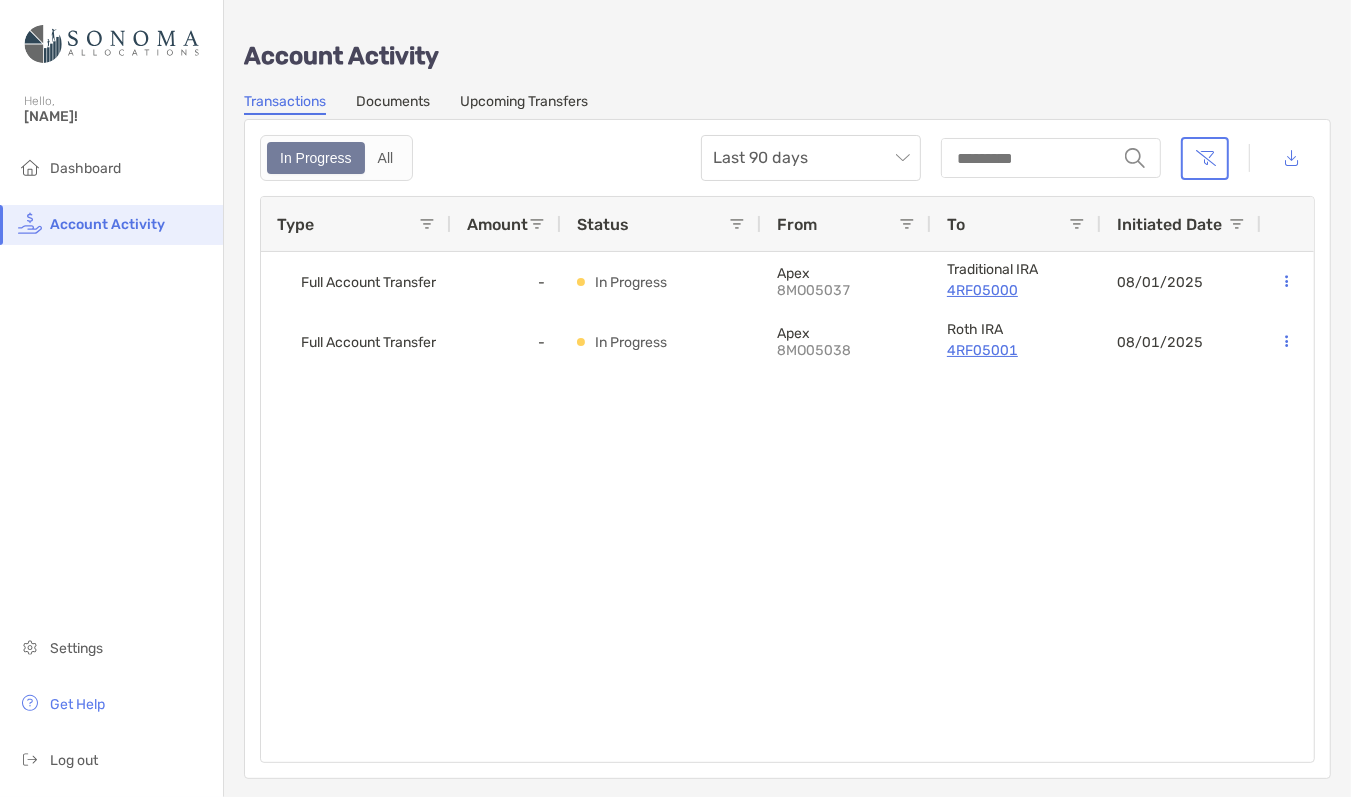 click on "Documents" at bounding box center (393, 104) 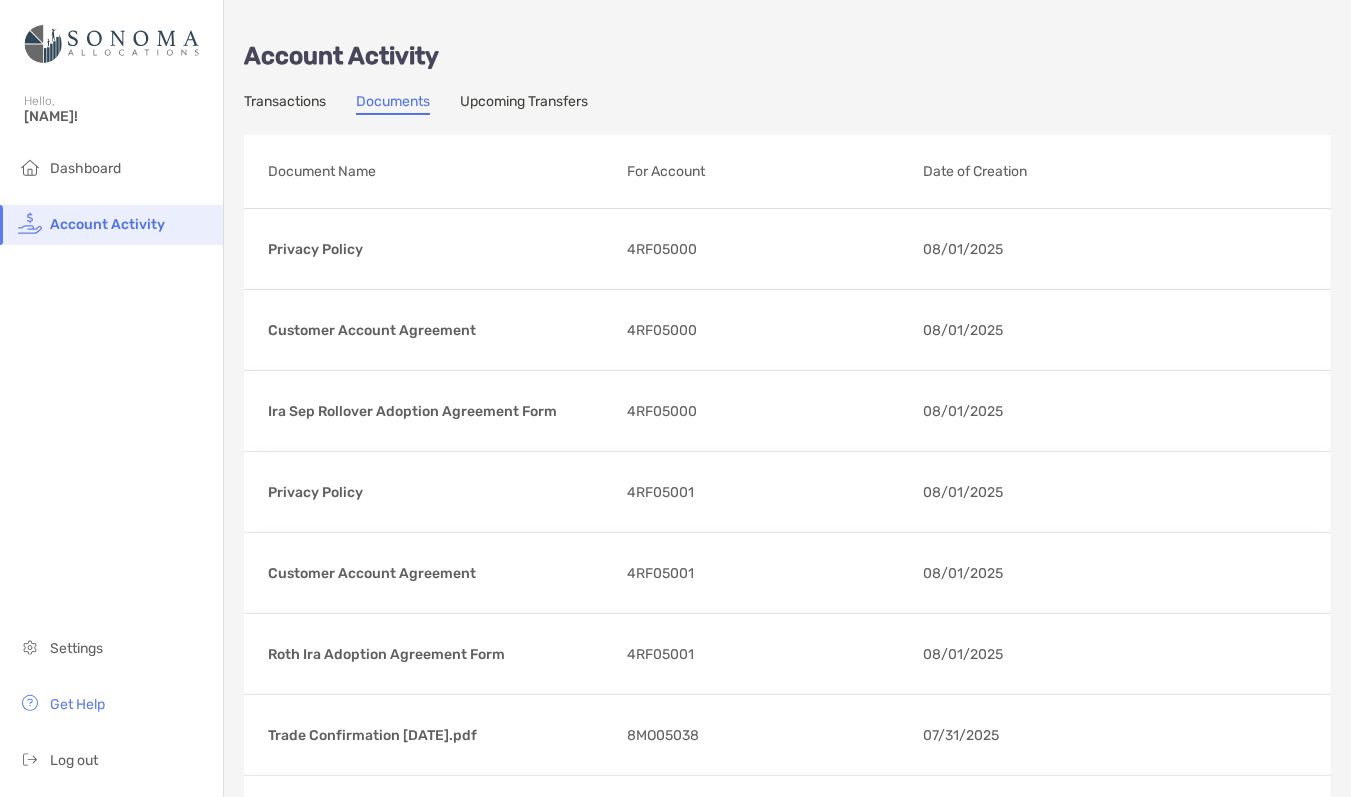 click on "Upcoming Transfers" at bounding box center (524, 104) 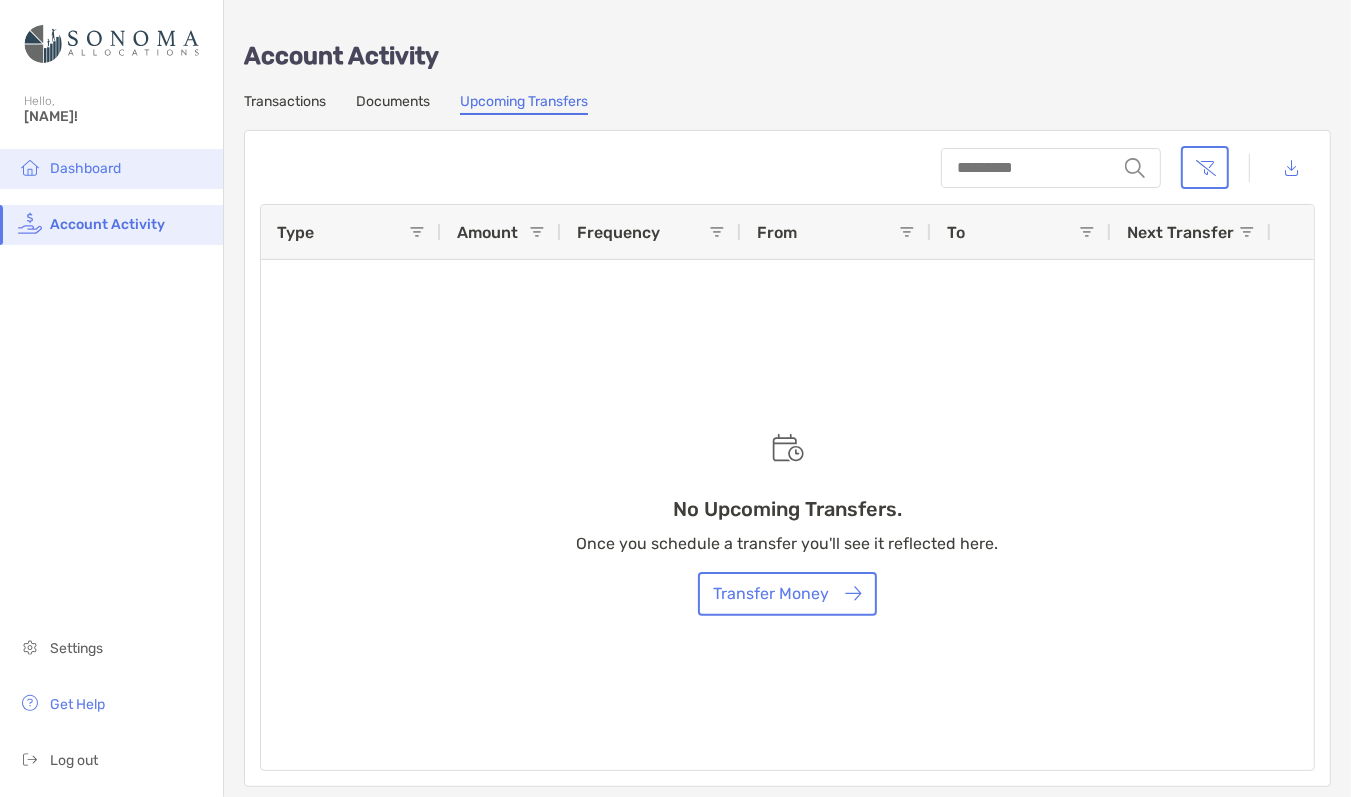 click on "Dashboard" at bounding box center (85, 168) 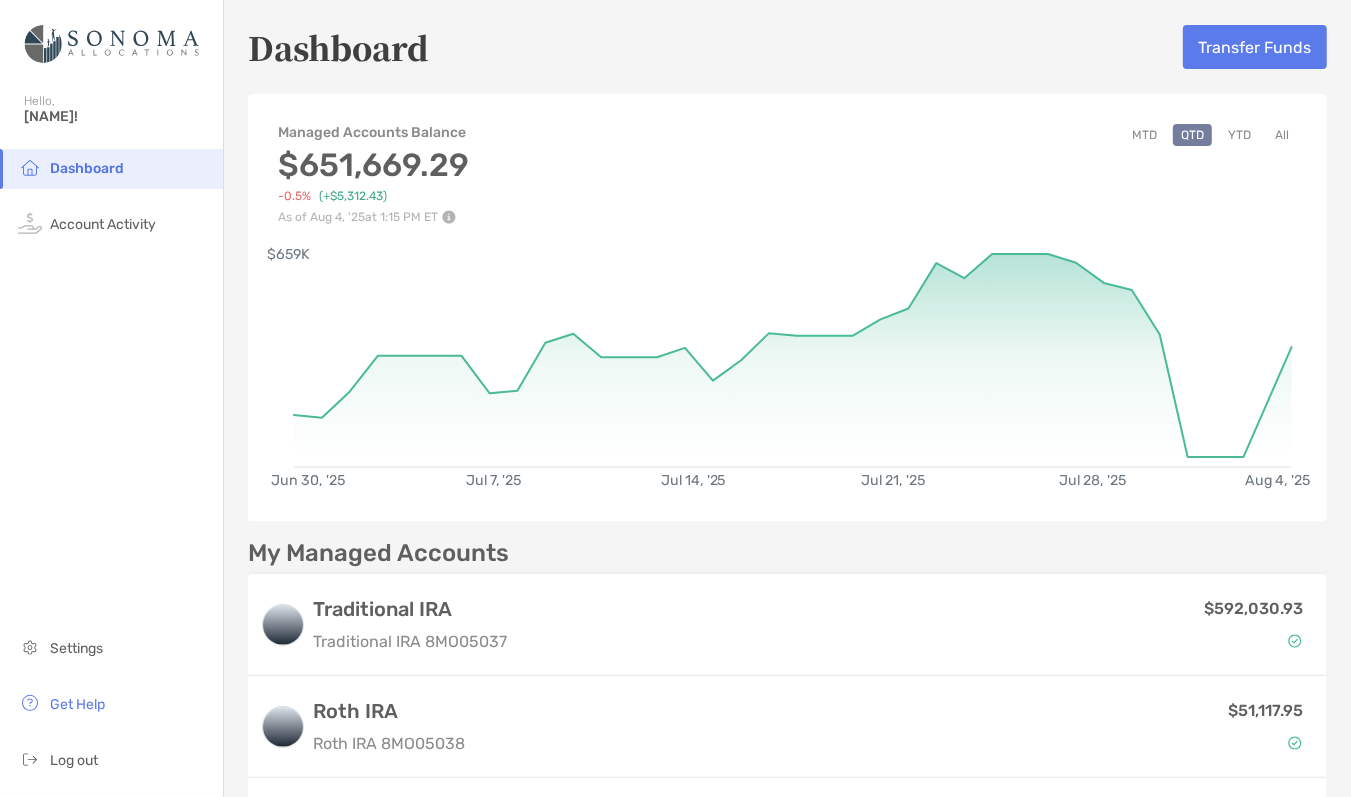click on "MTD" at bounding box center [1144, 135] 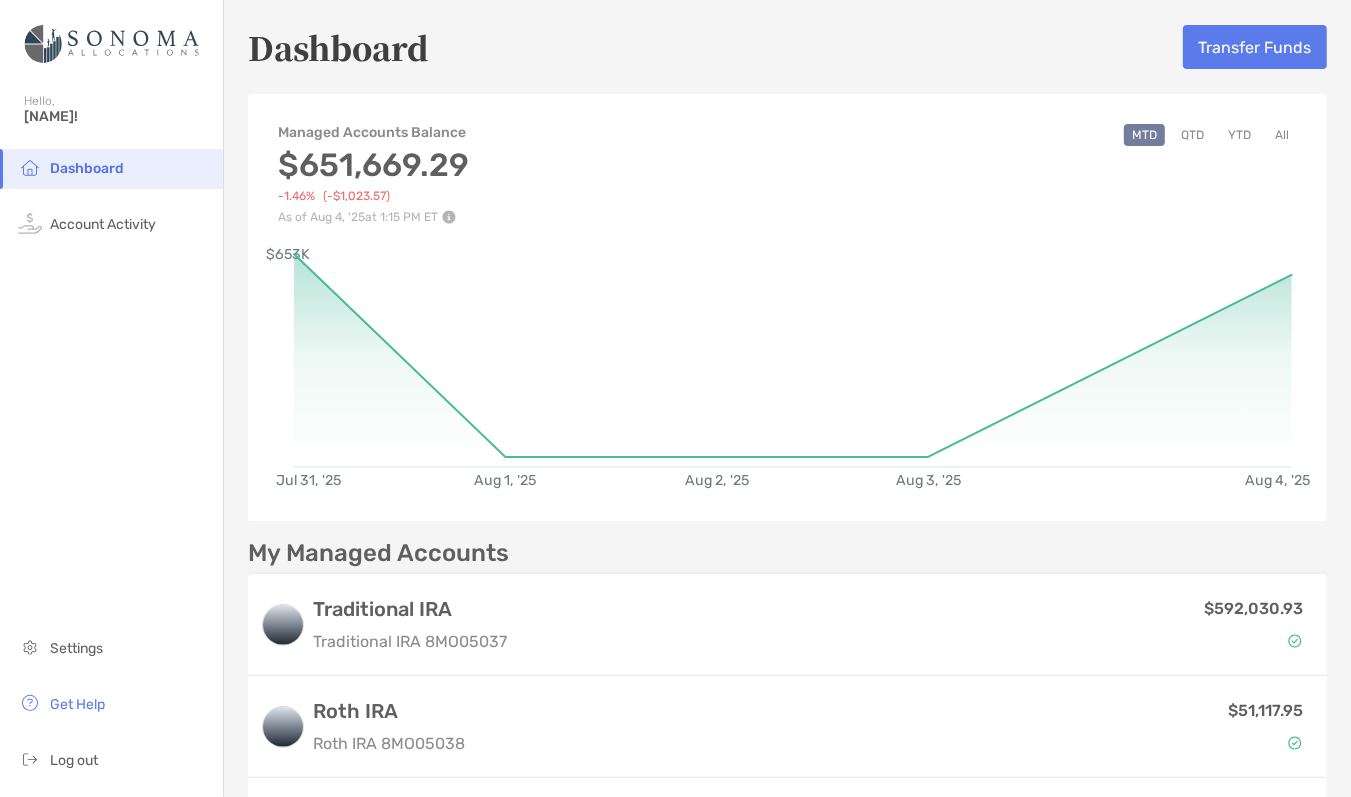 click on "QTD" at bounding box center [1192, 135] 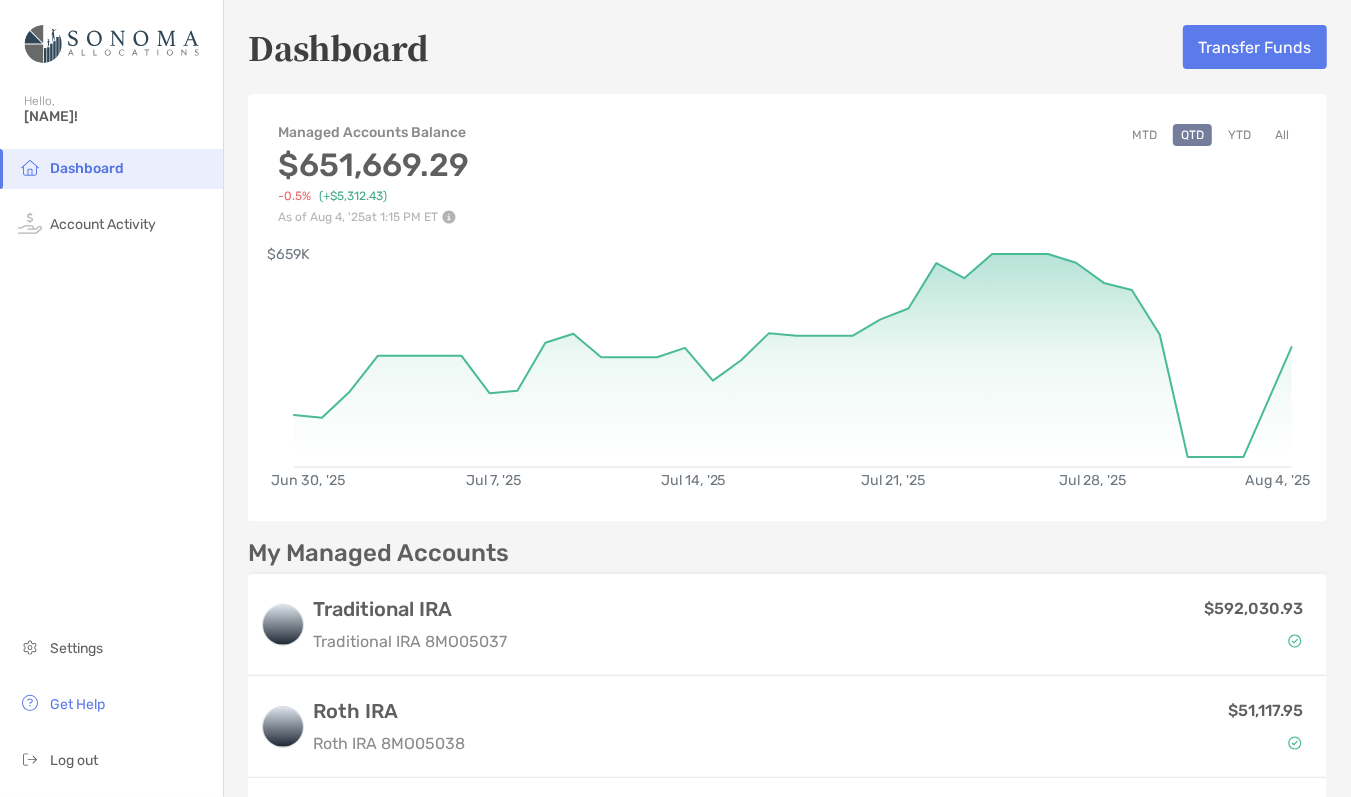 click on "All" at bounding box center [1282, 135] 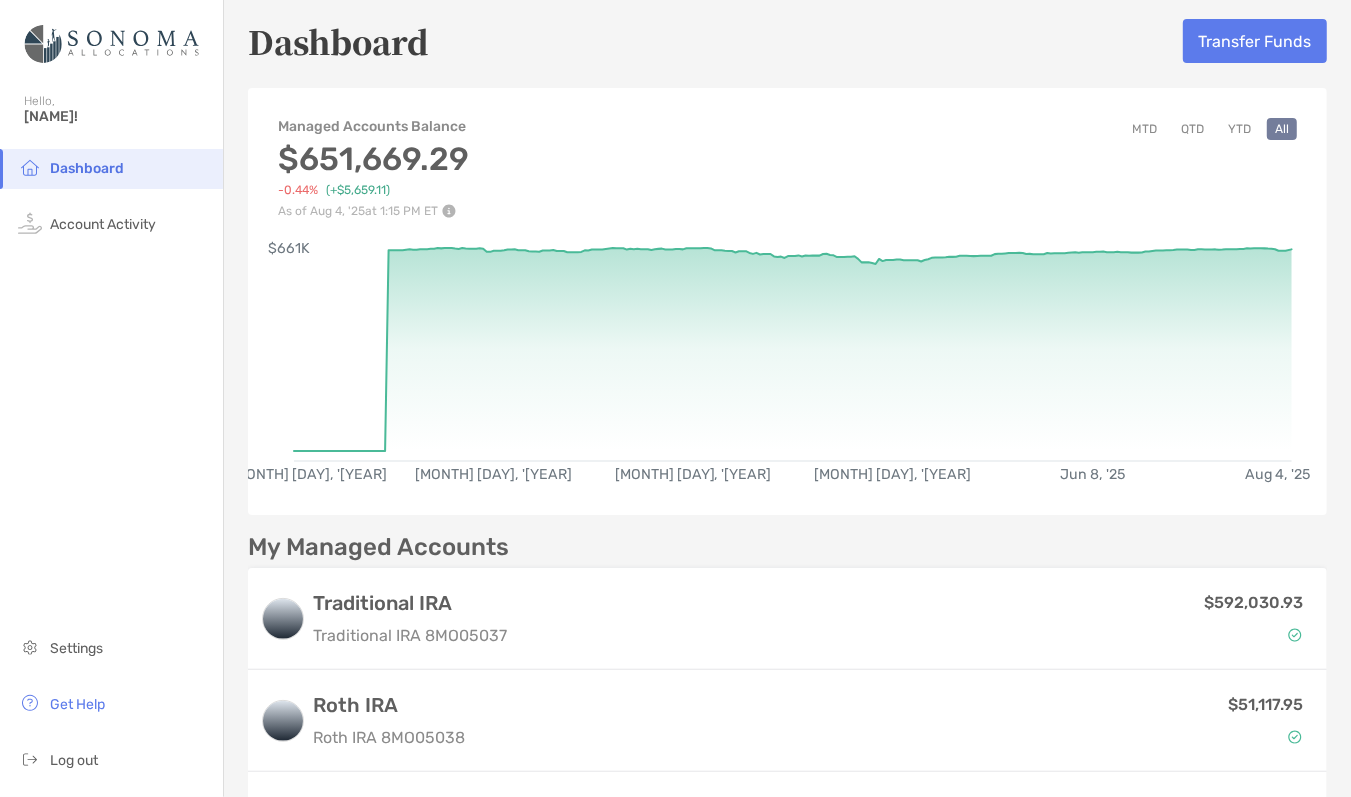 scroll, scrollTop: 0, scrollLeft: 0, axis: both 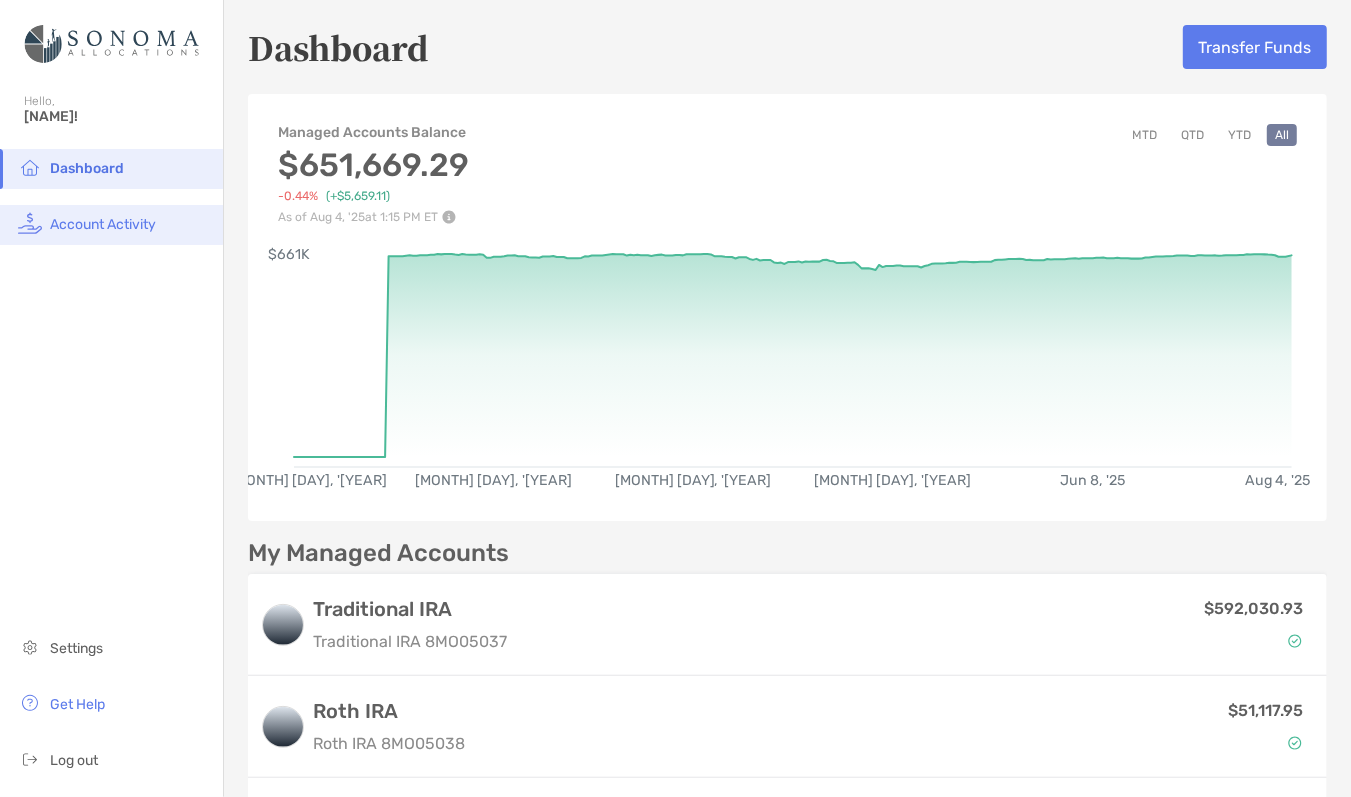 click on "Account Activity" at bounding box center (103, 224) 